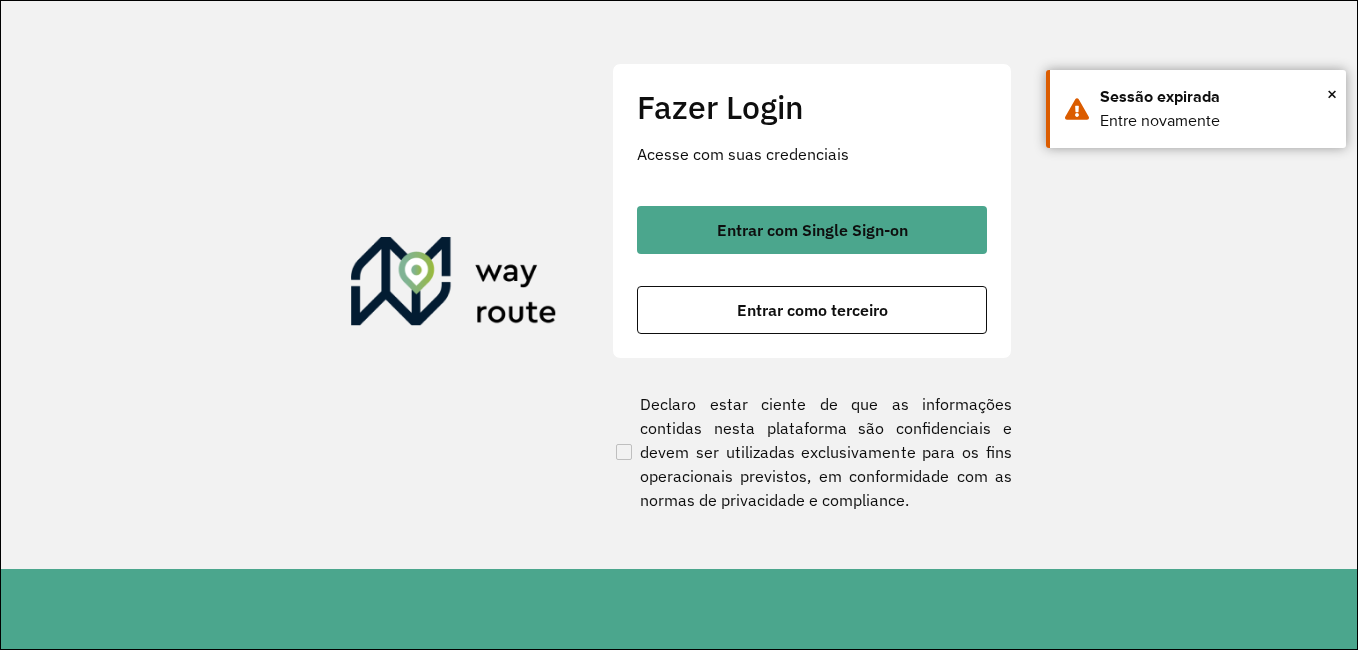 scroll, scrollTop: 0, scrollLeft: 0, axis: both 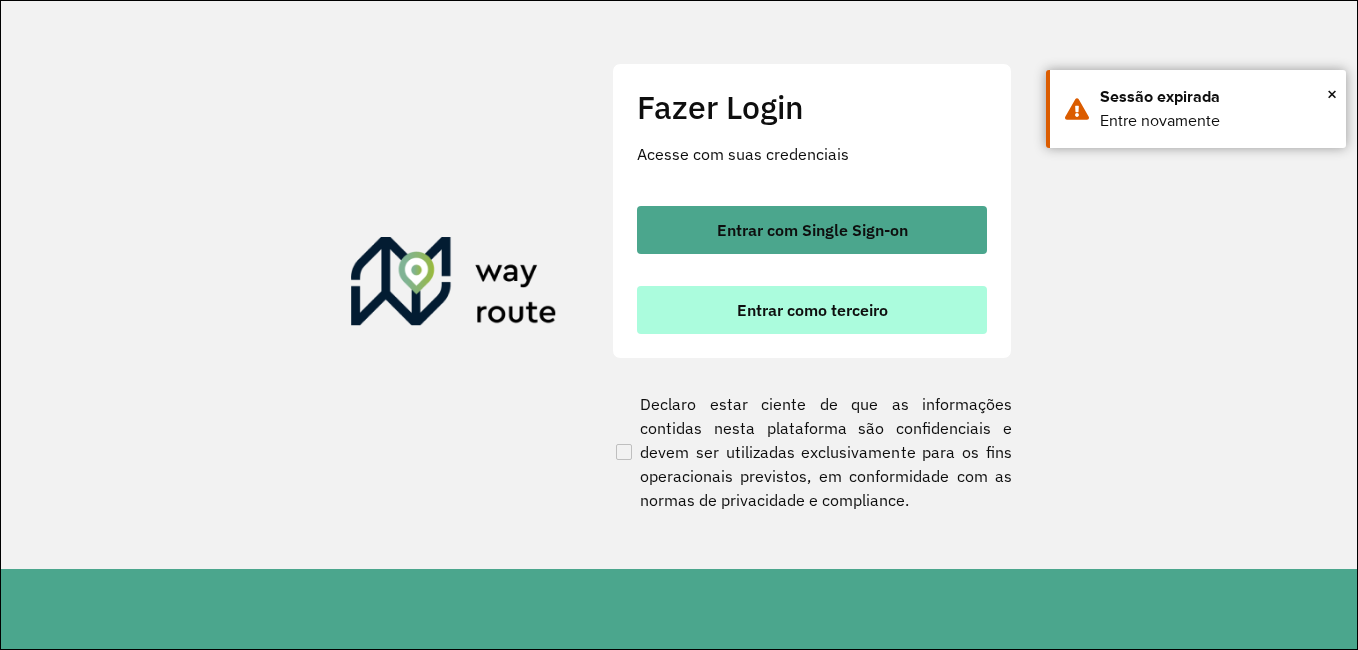 drag, startPoint x: 0, startPoint y: 0, endPoint x: 800, endPoint y: 322, distance: 862.37115 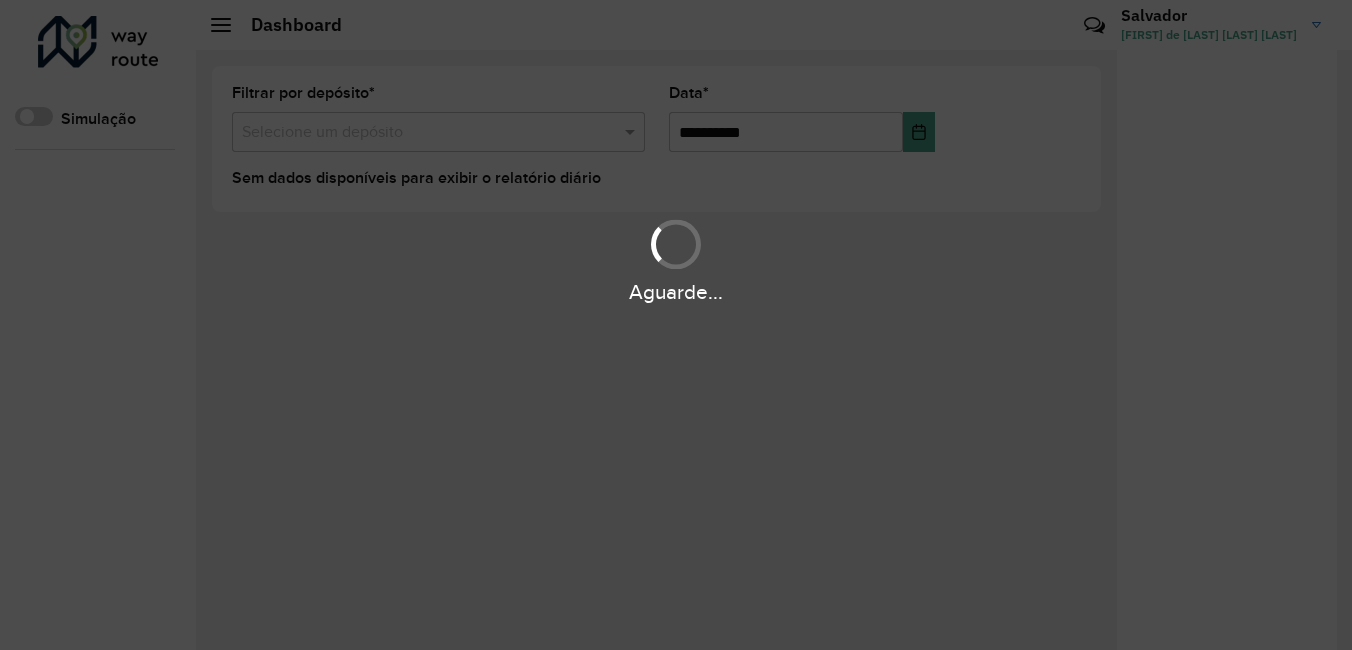 scroll, scrollTop: 0, scrollLeft: 0, axis: both 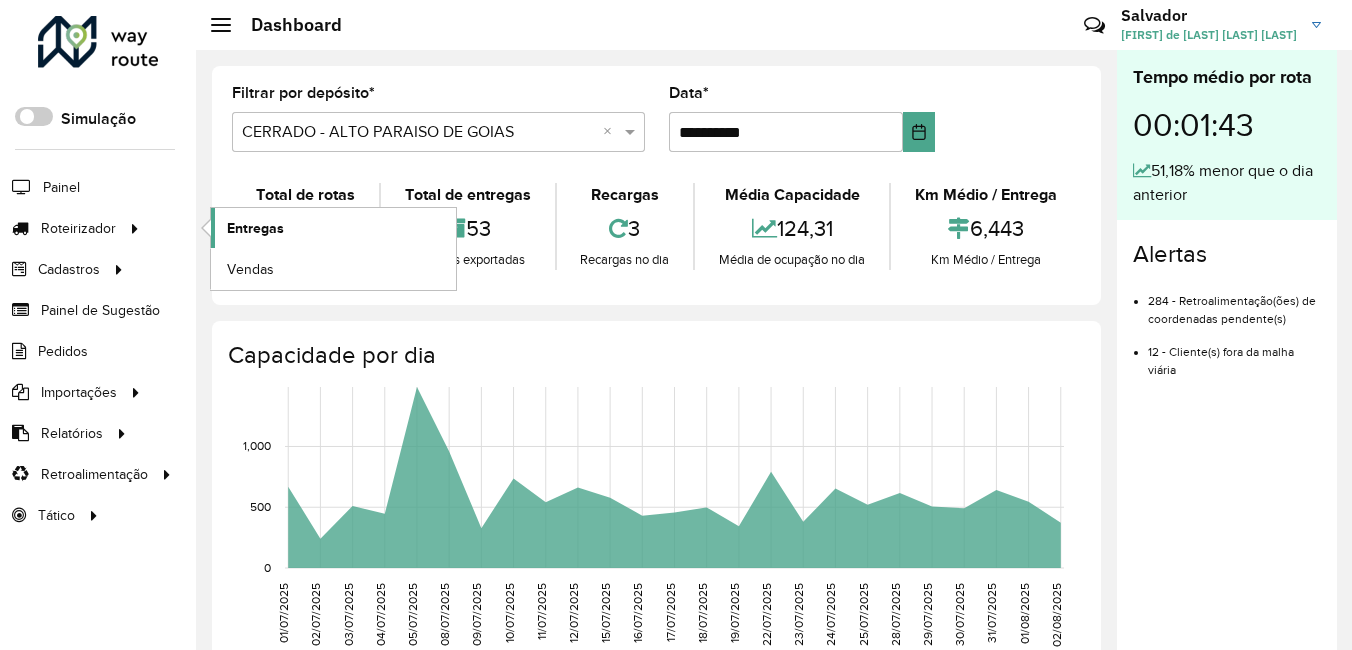 click on "Entregas" 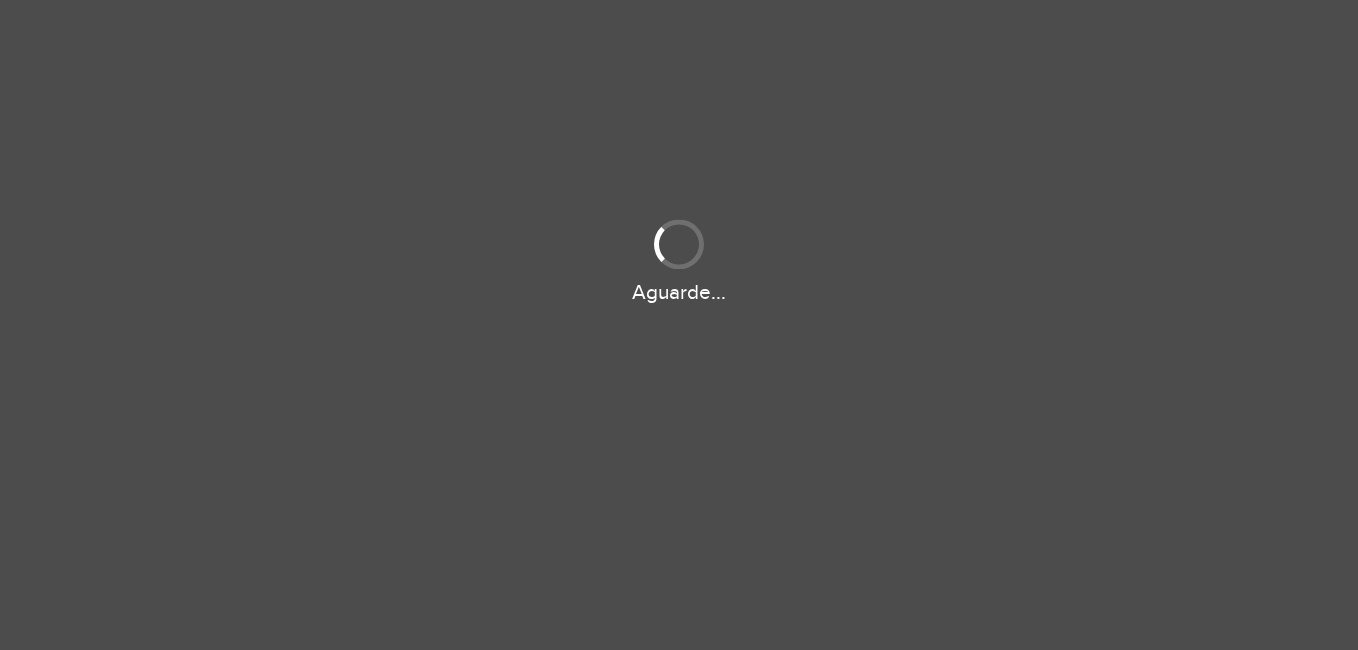 scroll, scrollTop: 0, scrollLeft: 0, axis: both 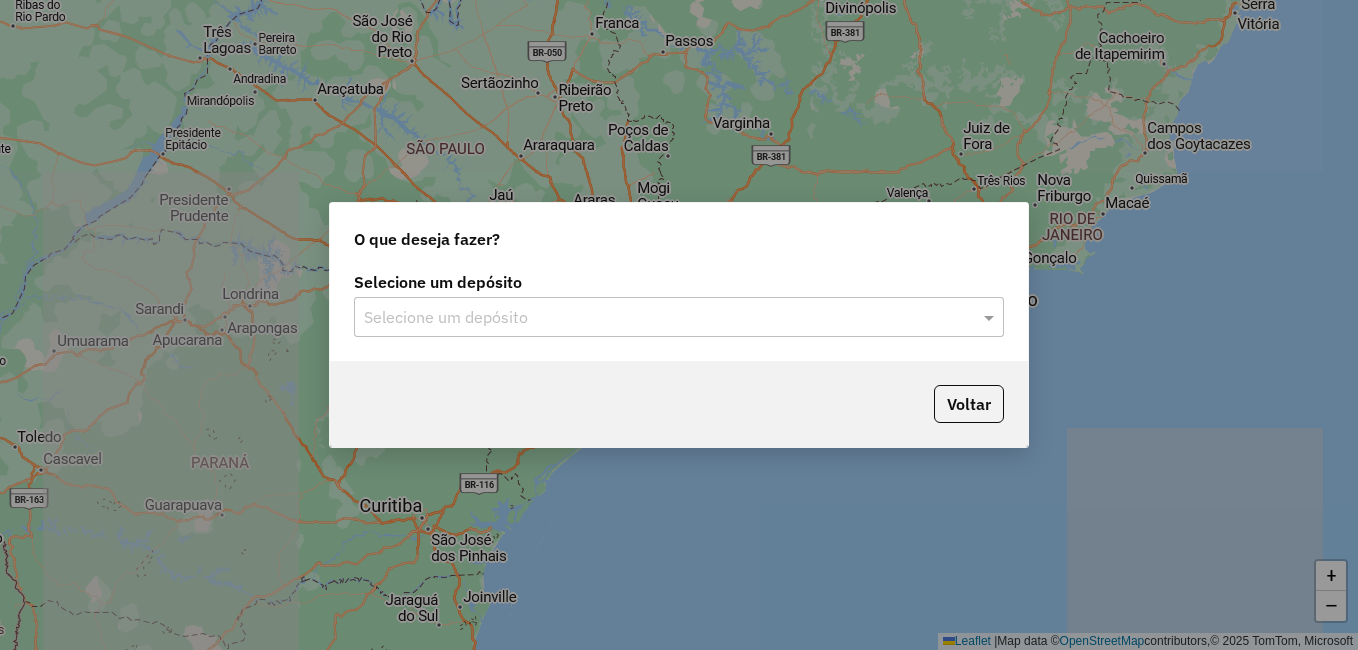 click 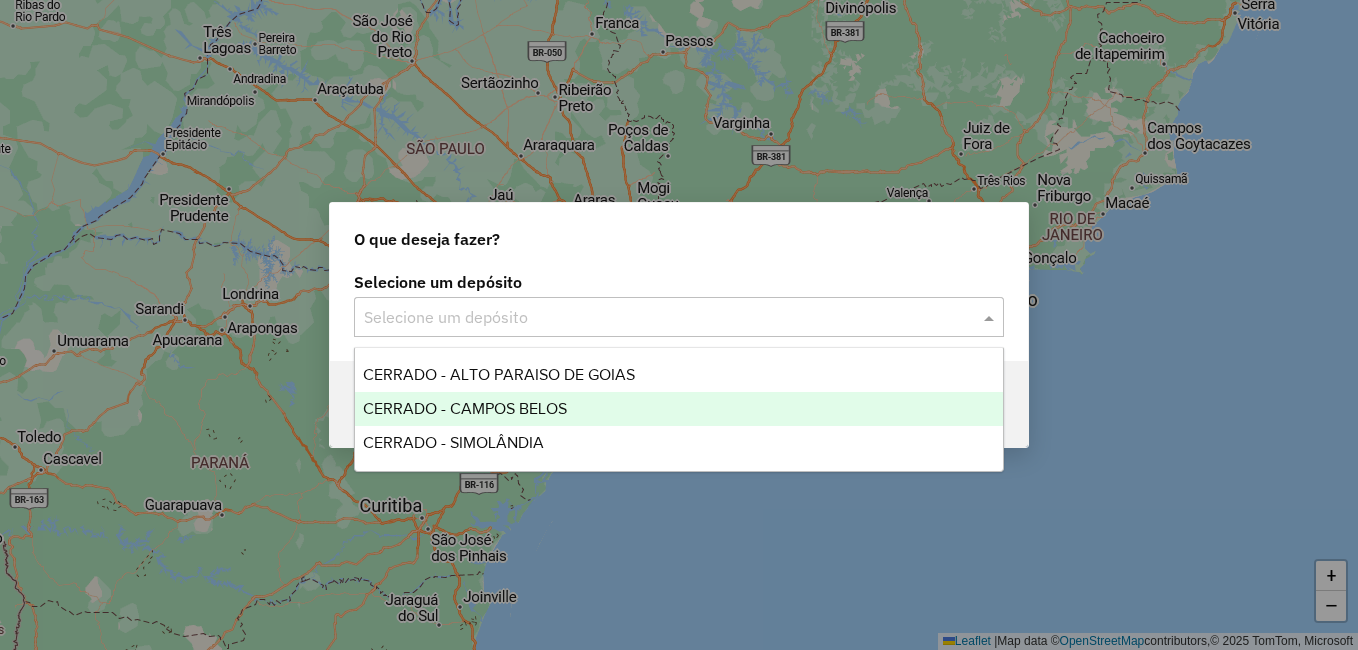 click on "CERRADO - CAMPOS BELOS" at bounding box center [465, 408] 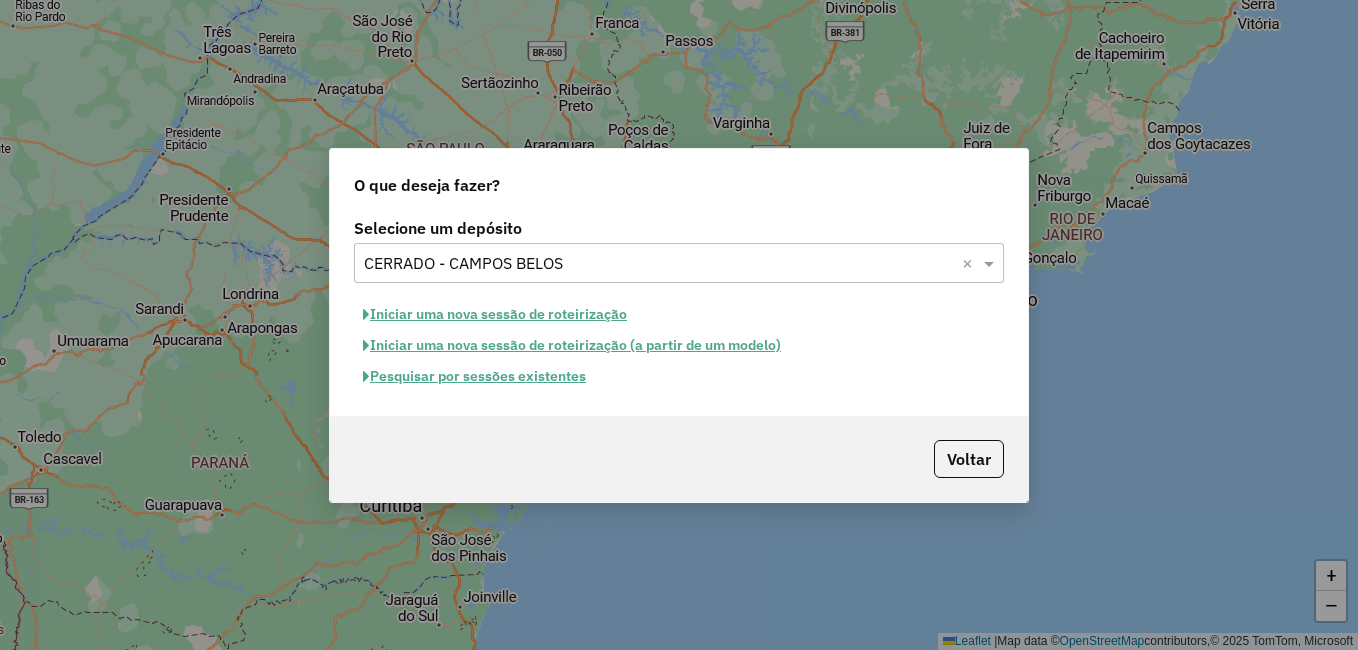 click on "Iniciar uma nova sessão de roteirização" 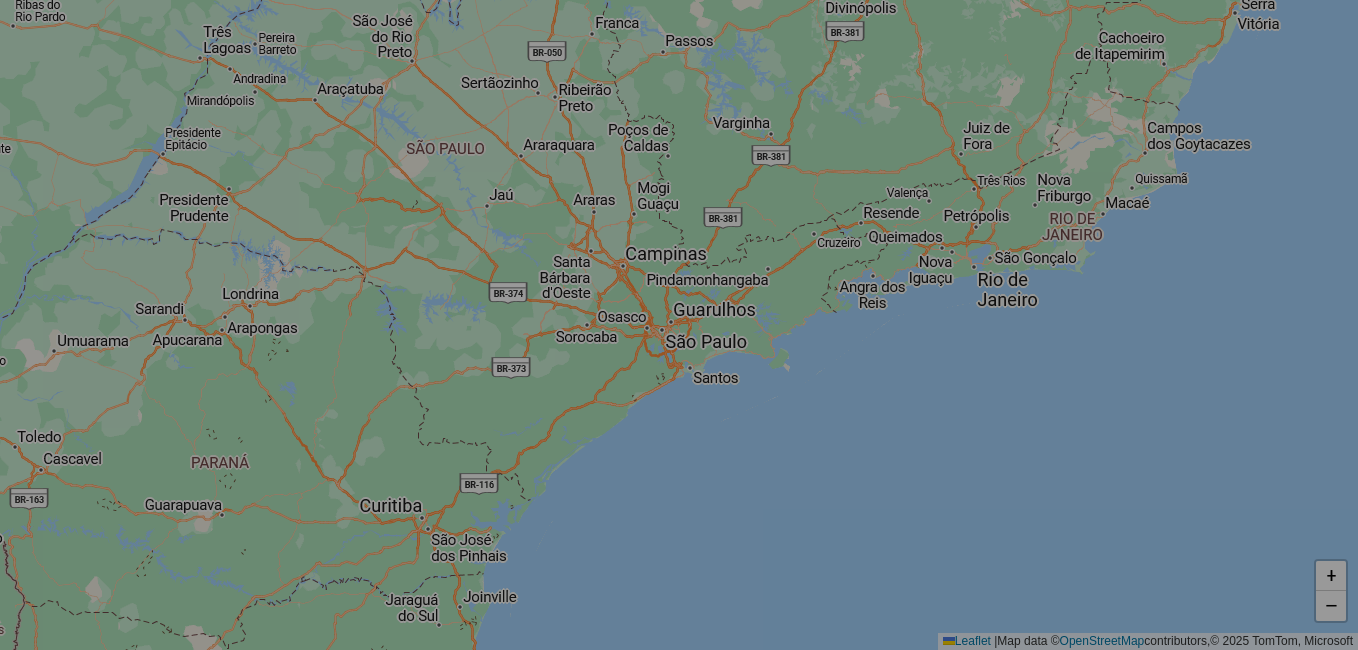 select on "*" 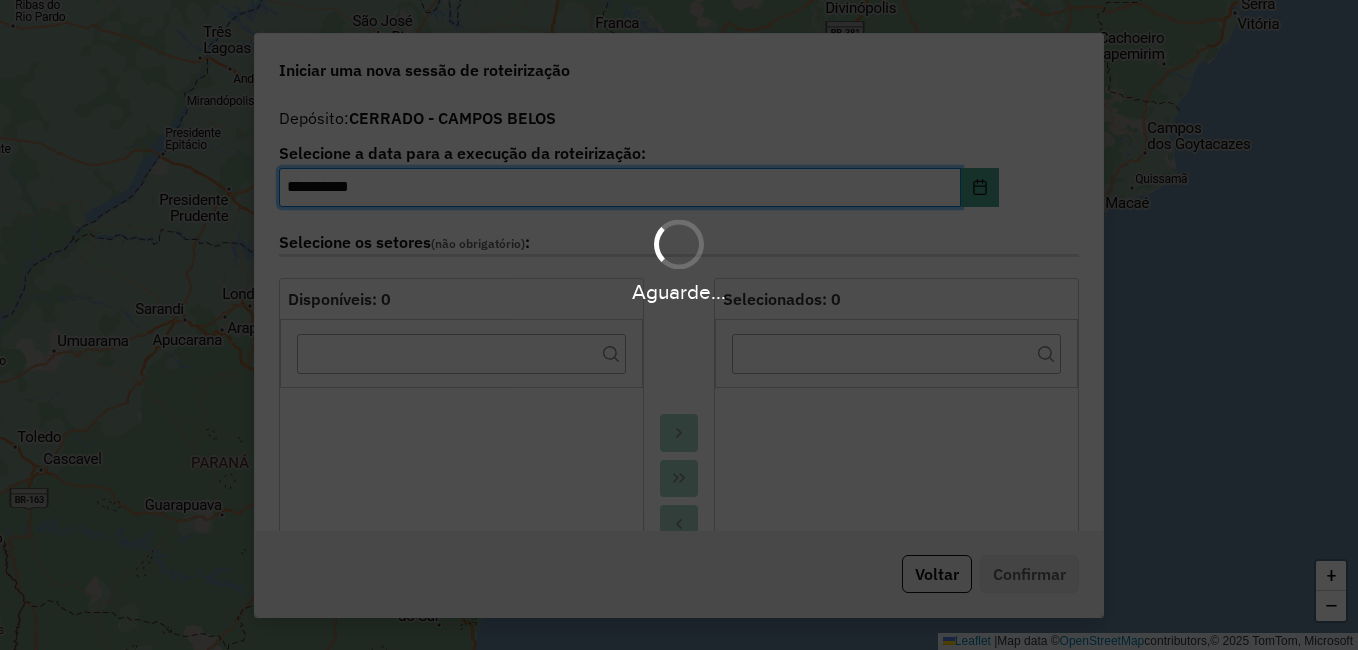 click on "**********" at bounding box center [679, 325] 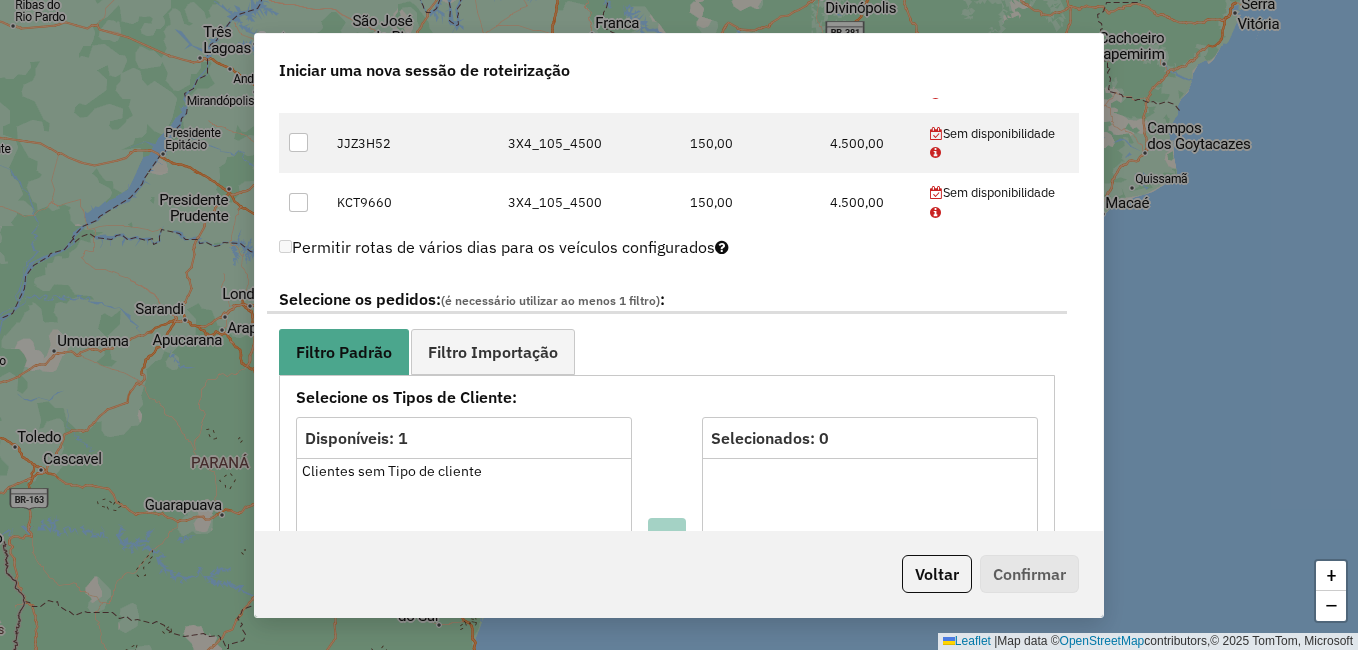 scroll, scrollTop: 800, scrollLeft: 0, axis: vertical 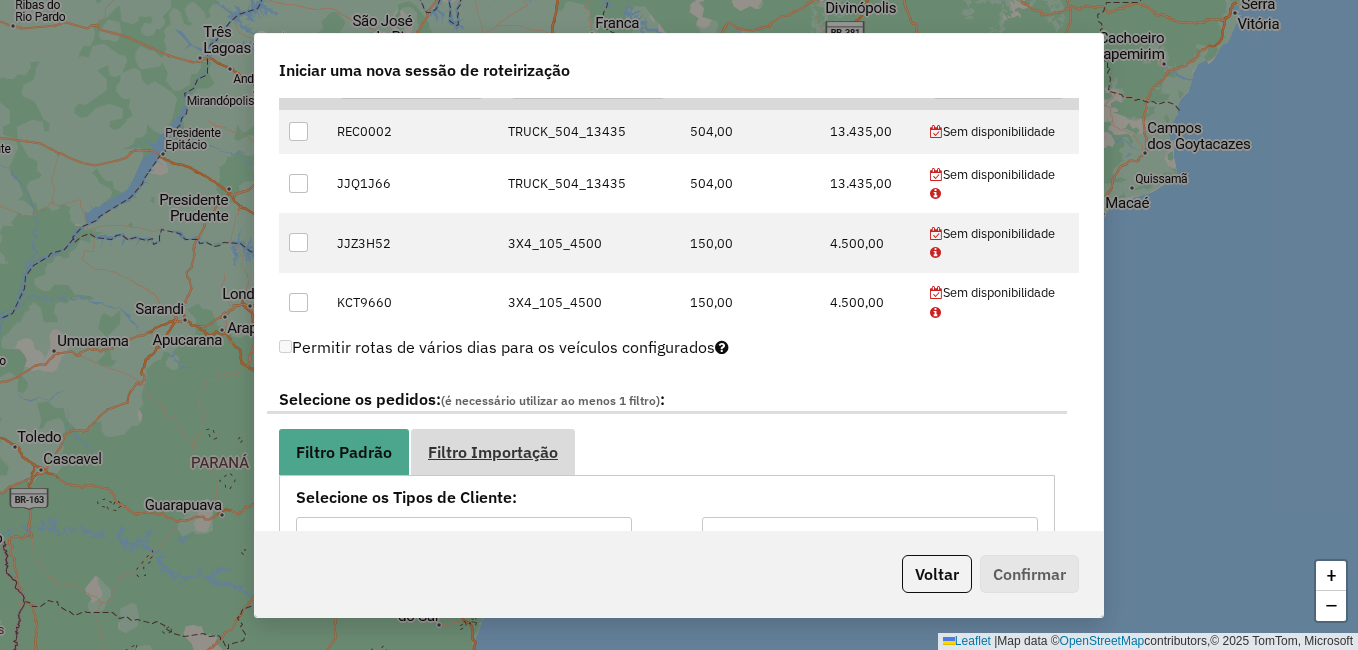 click on "Filtro Importação" at bounding box center [493, 452] 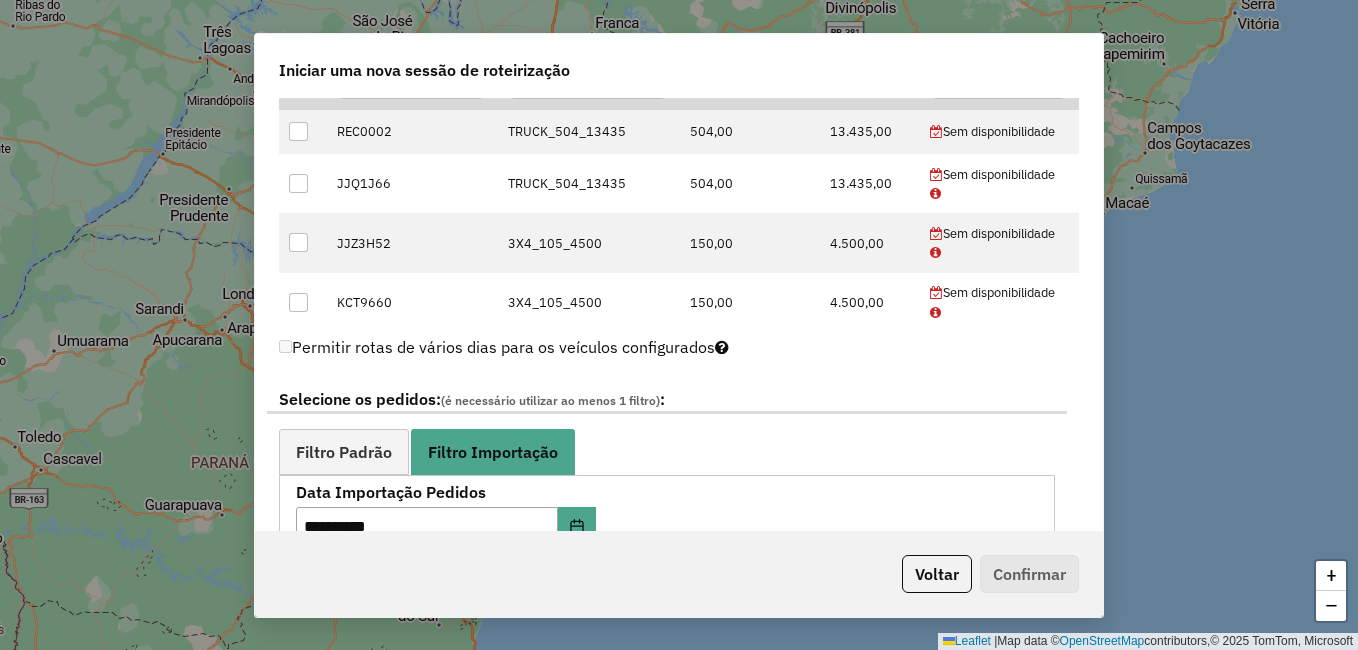 scroll, scrollTop: 1000, scrollLeft: 0, axis: vertical 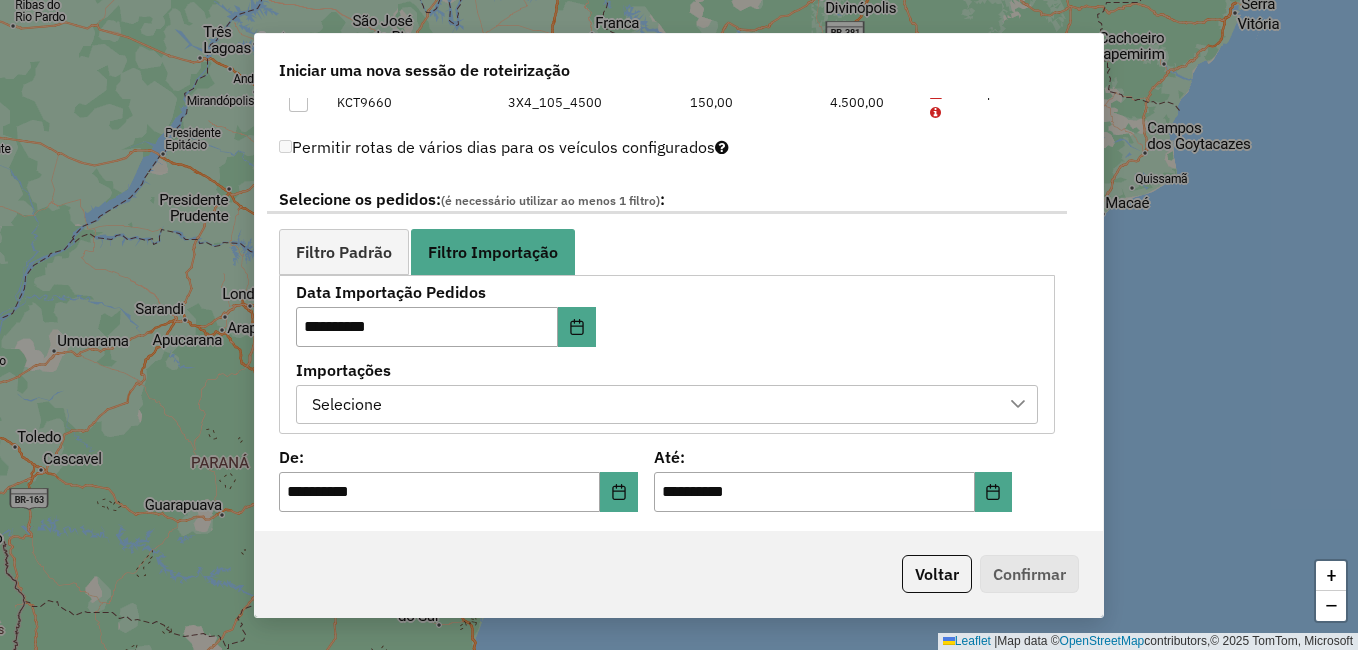 click on "Selecione" at bounding box center (652, 405) 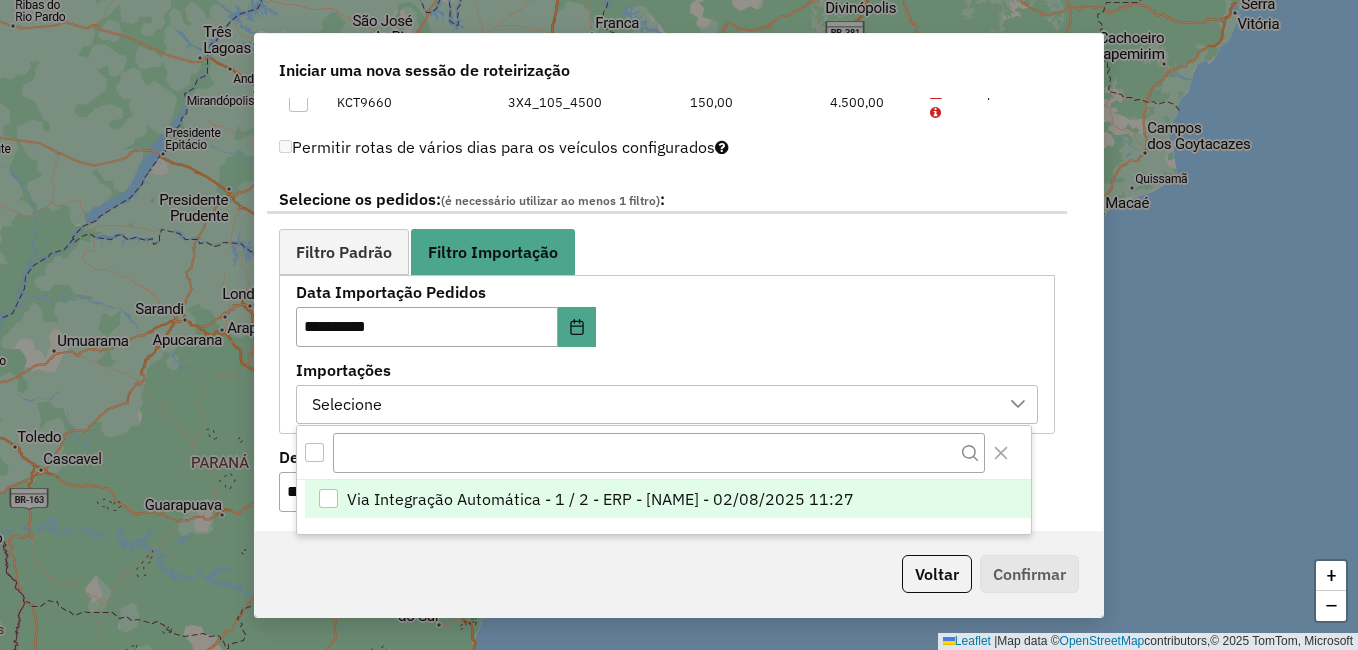 scroll, scrollTop: 15, scrollLeft: 91, axis: both 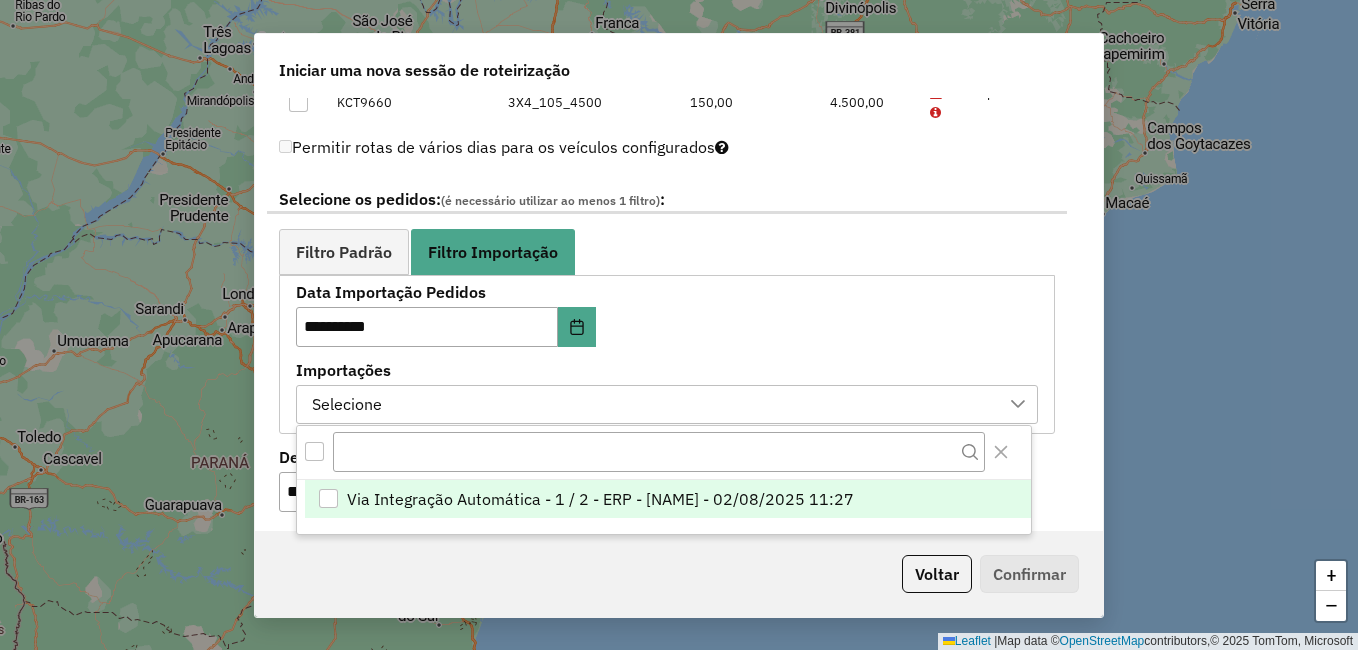 click on "Via Integração Automática - 1 / 2 - ERP - [NAME] - 02/08/2025 11:27" at bounding box center [600, 499] 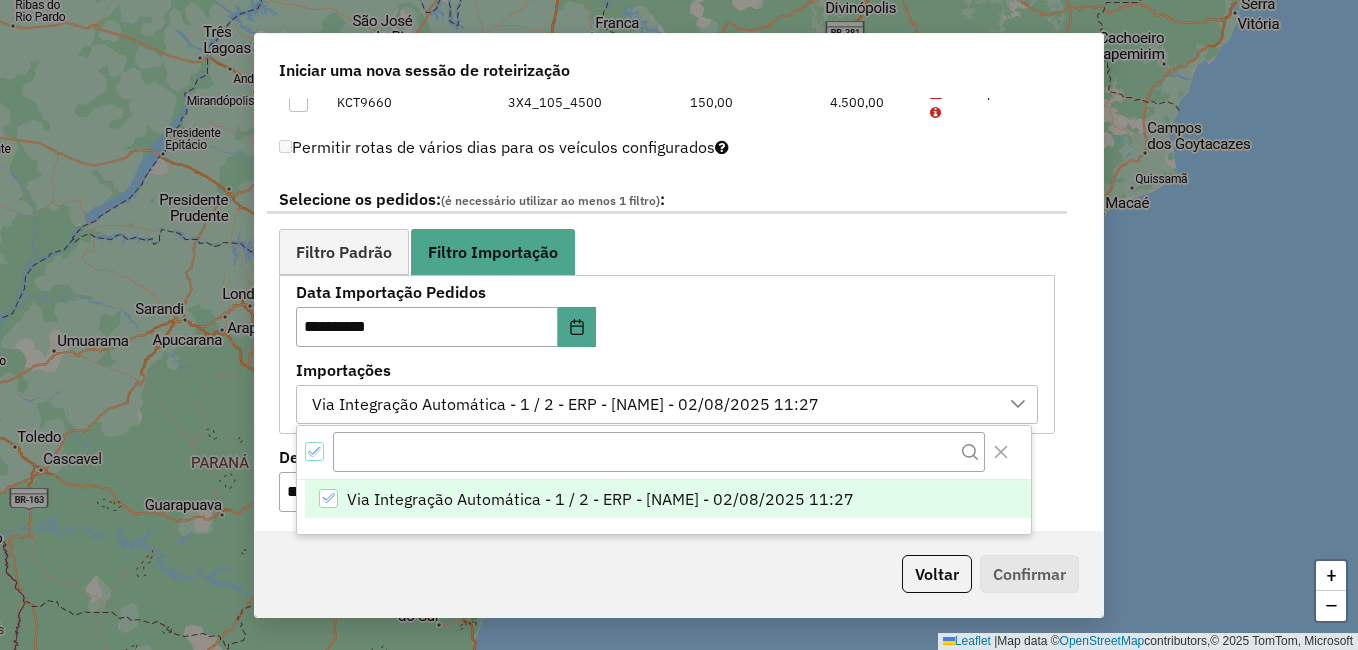click on "Voltar   Confirmar" 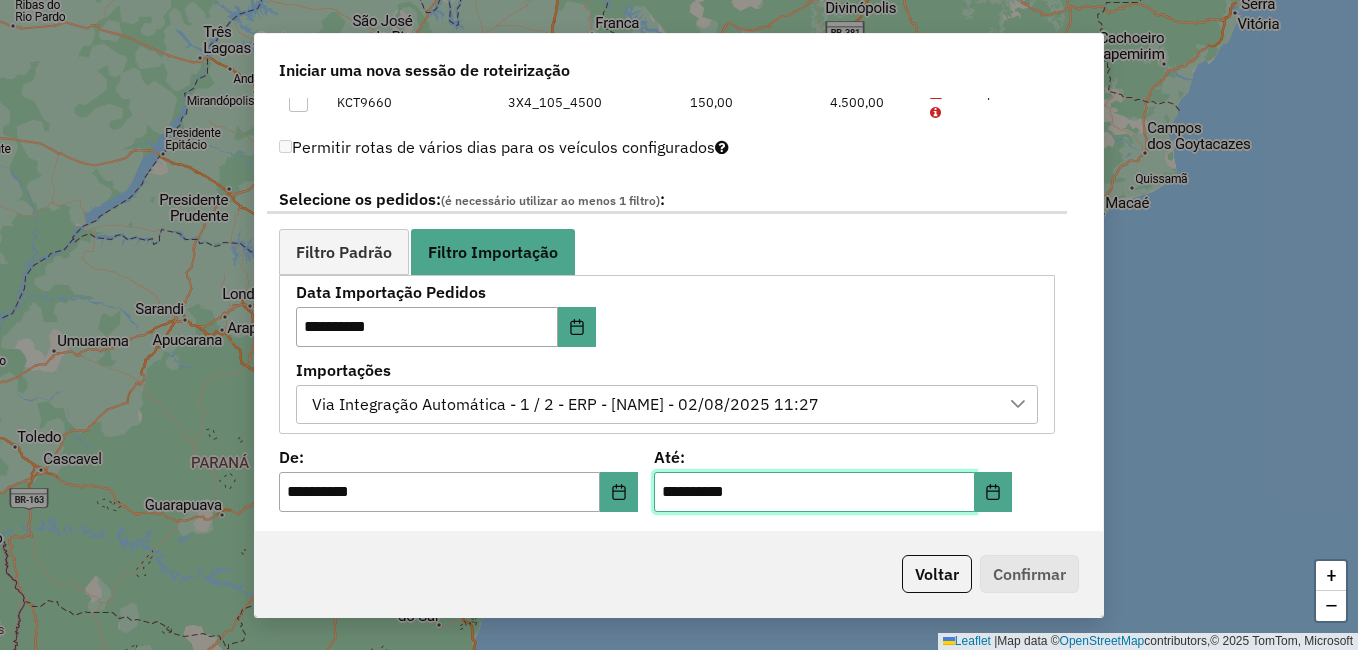 click on "**********" at bounding box center [814, 492] 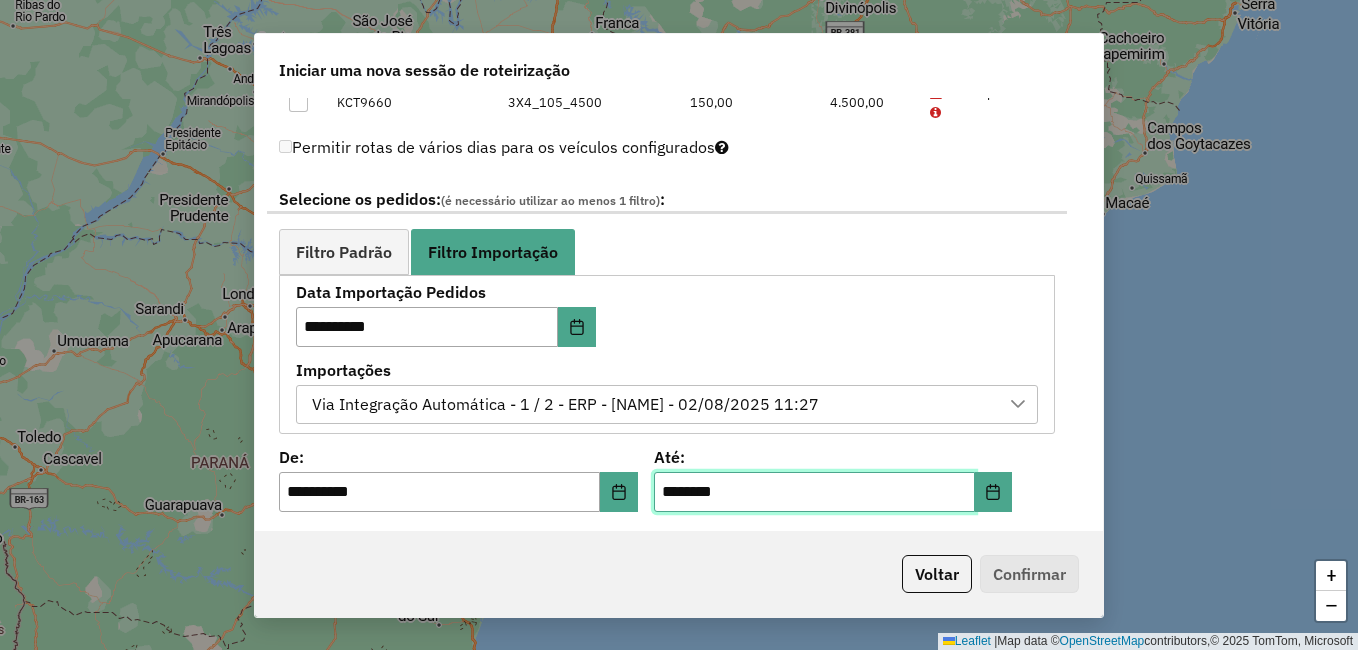 type on "*********" 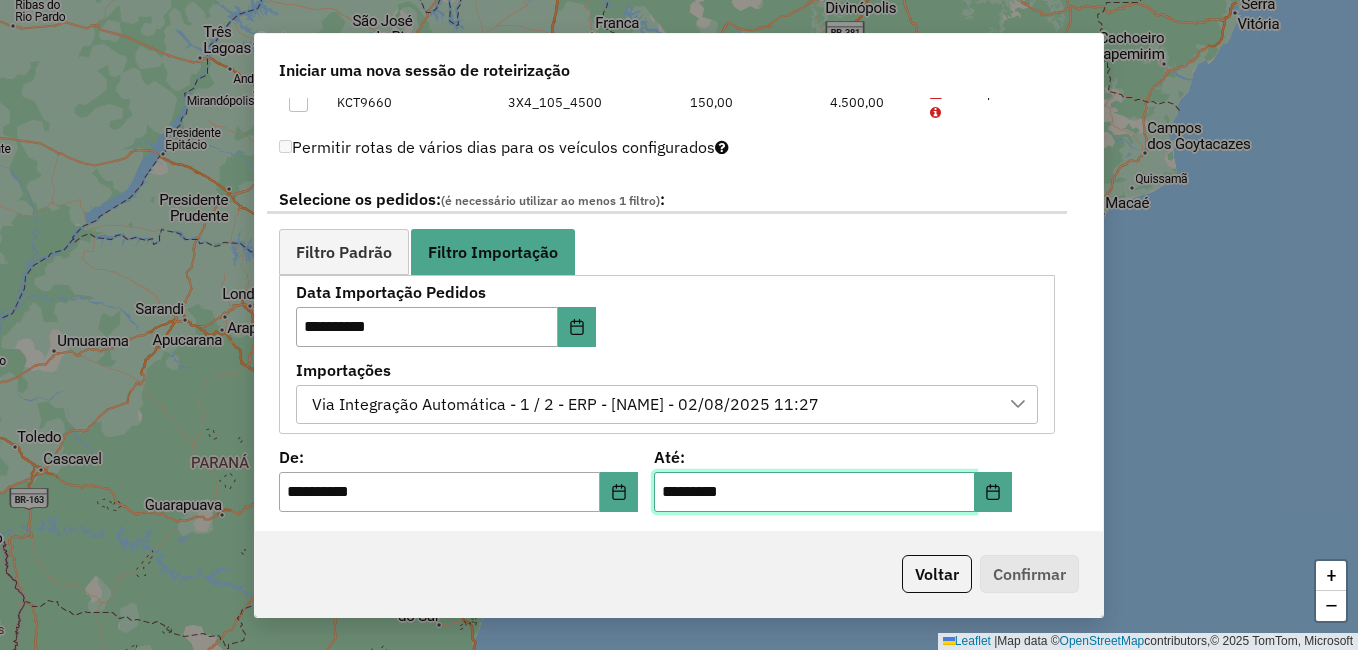 type on "**********" 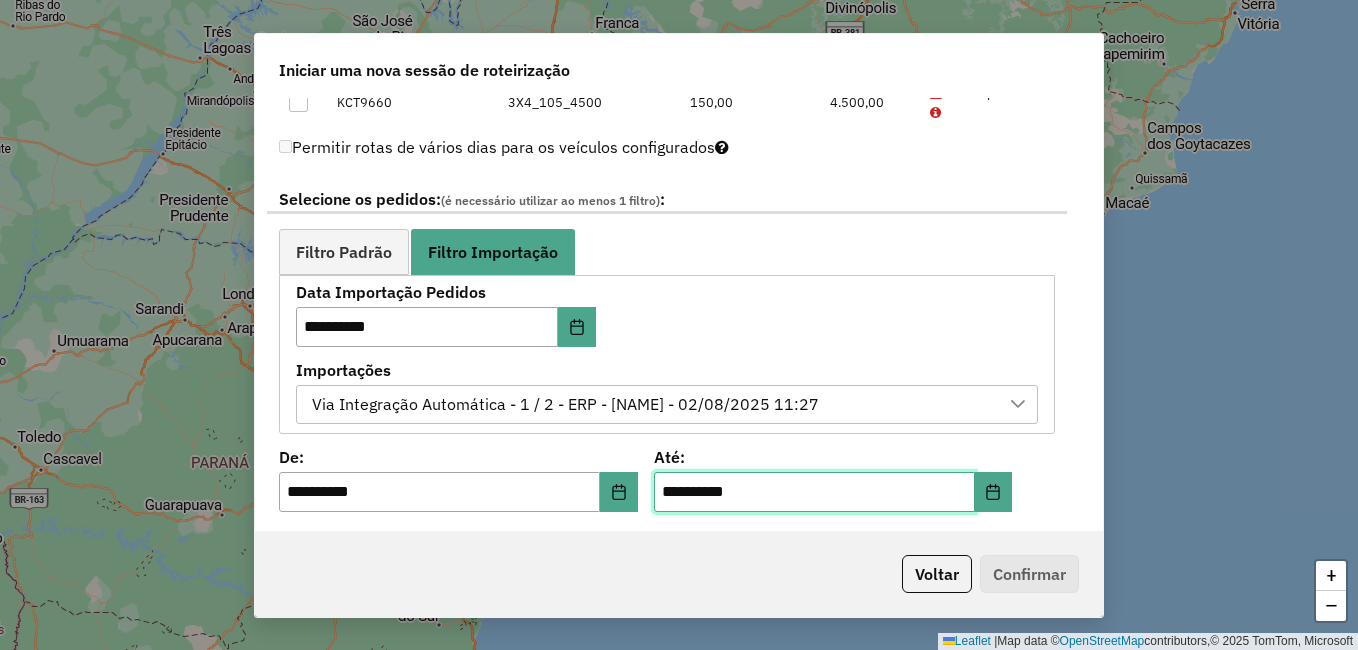 type on "**********" 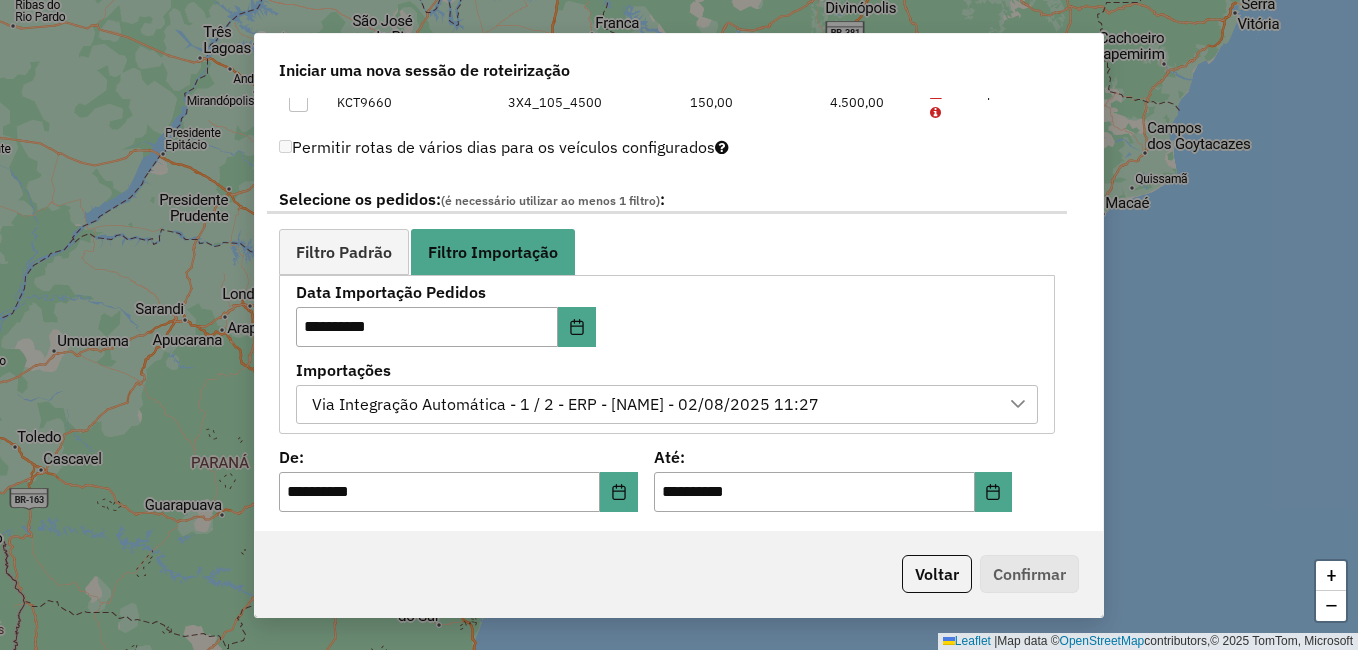 click on "Voltar   Confirmar" 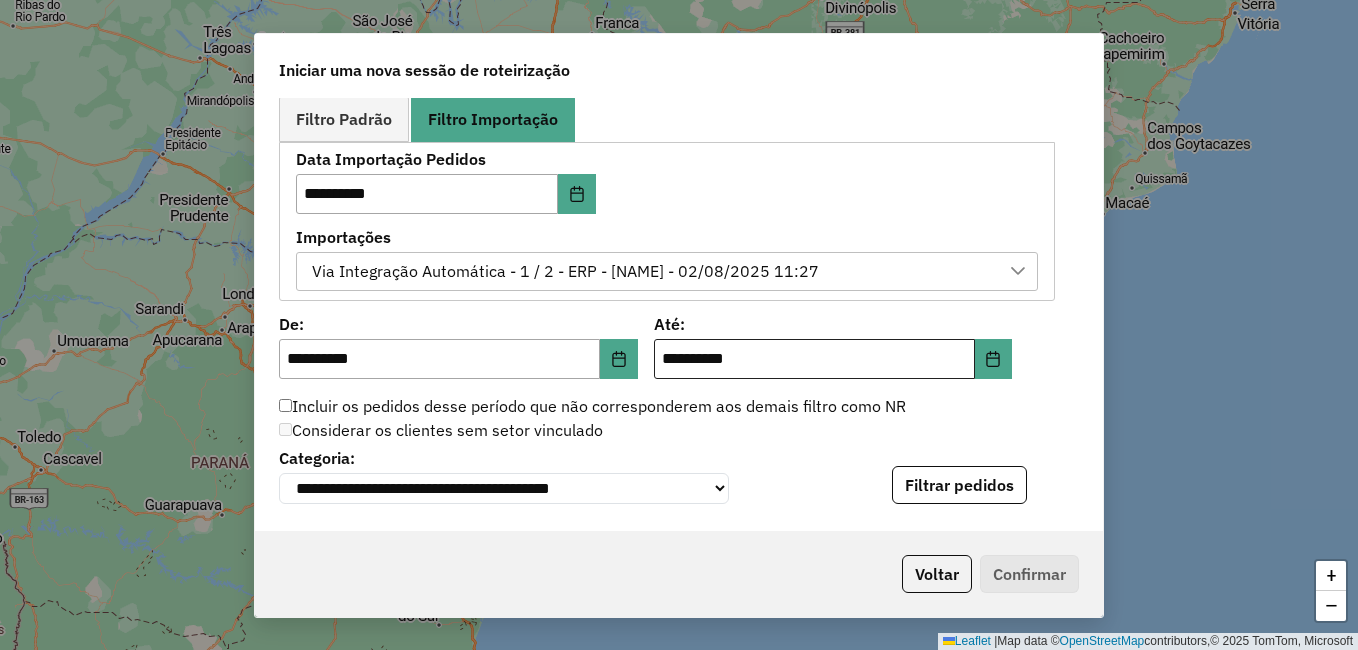scroll, scrollTop: 1200, scrollLeft: 0, axis: vertical 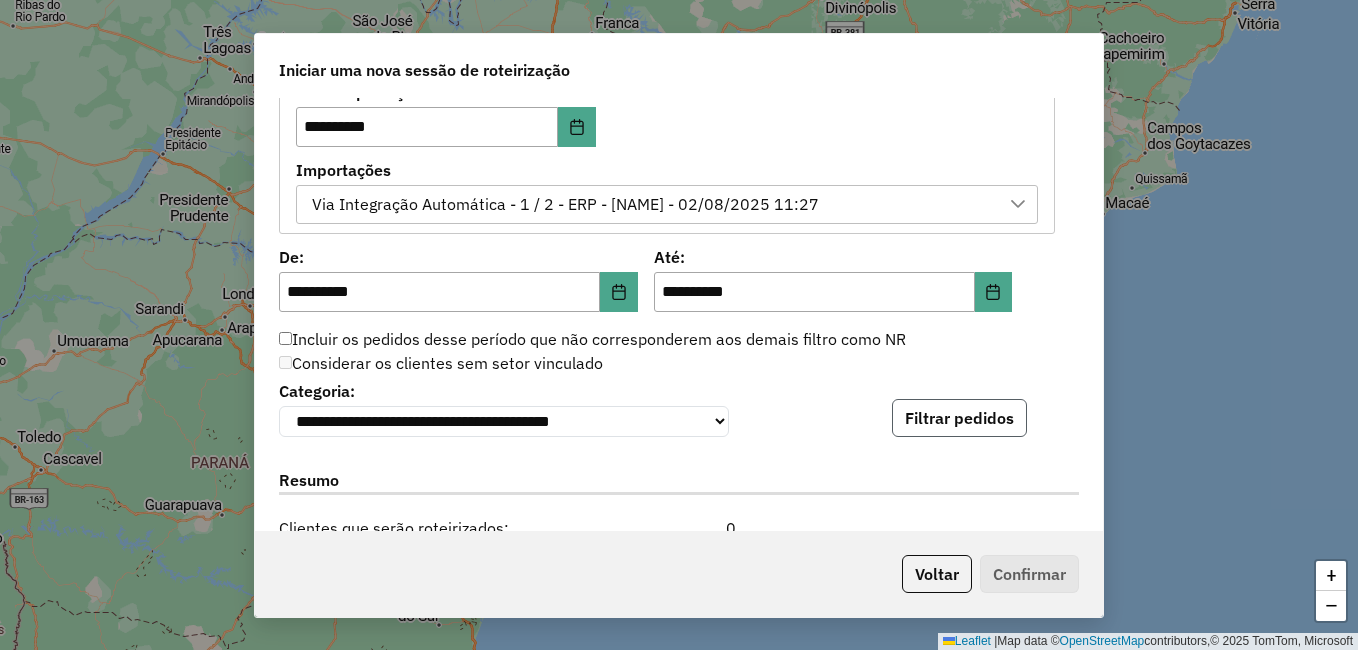 click on "Filtrar pedidos" 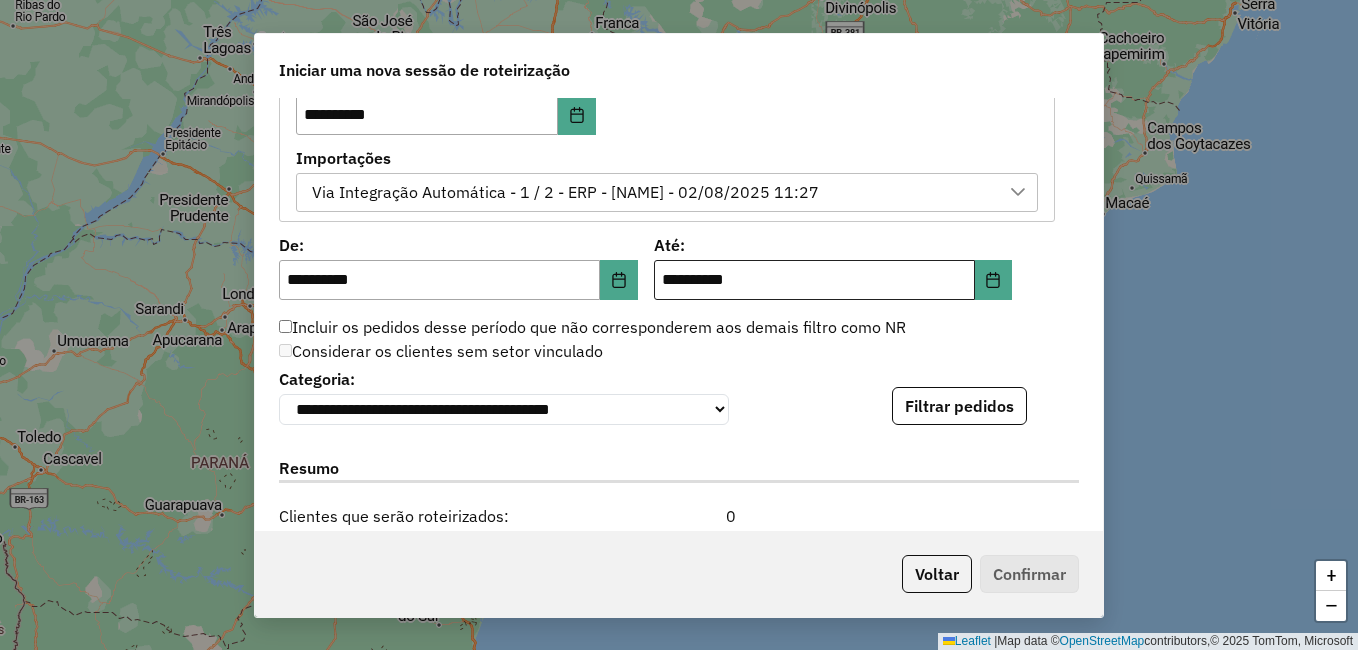 scroll, scrollTop: 1220, scrollLeft: 0, axis: vertical 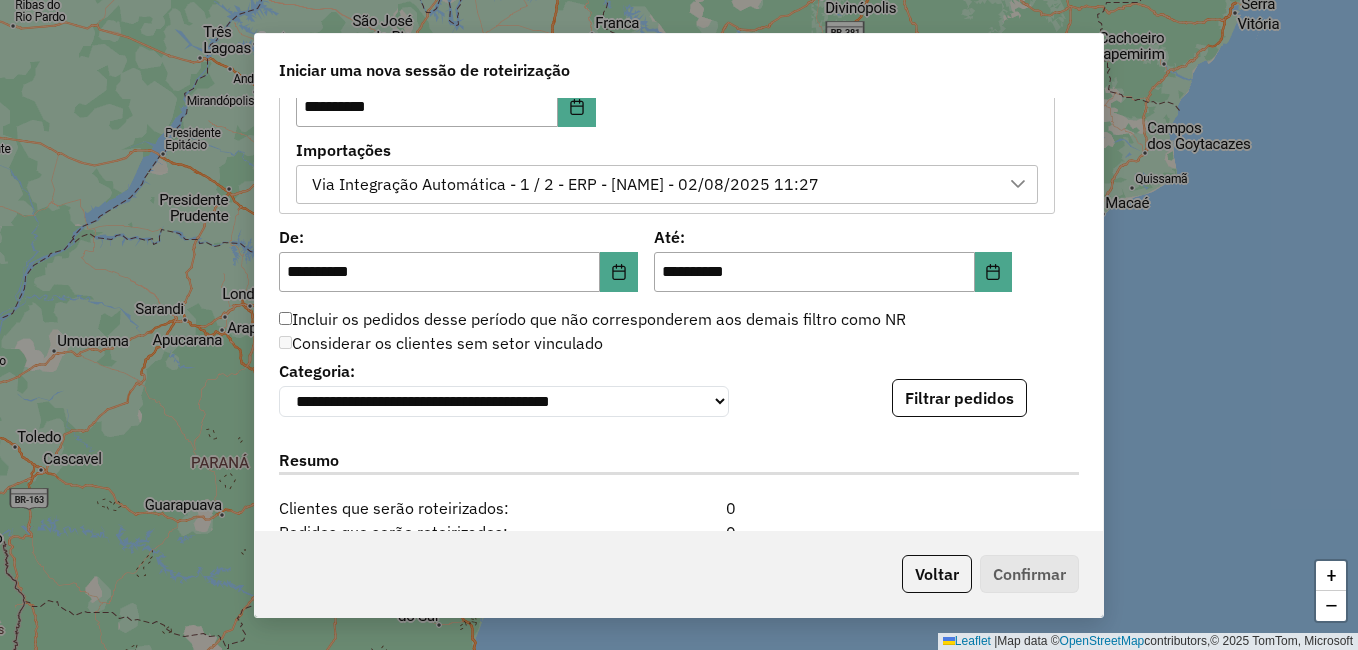 click on "Resumo" 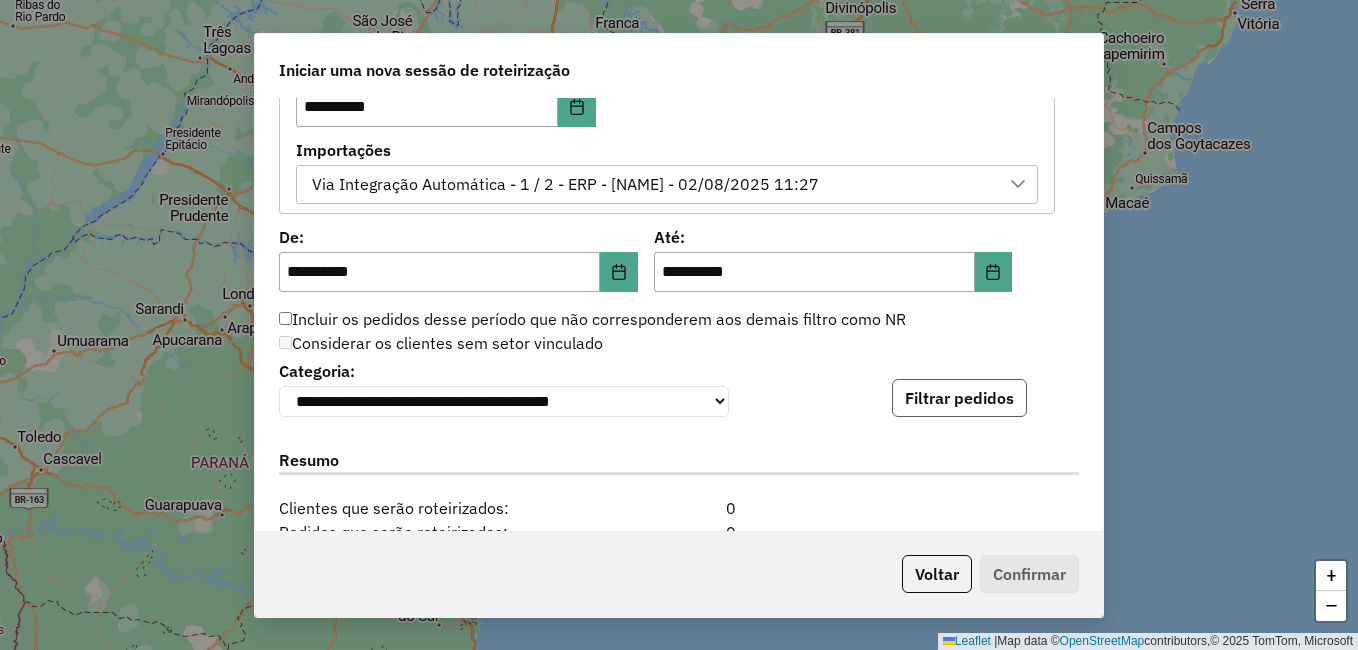 click on "Filtrar pedidos" 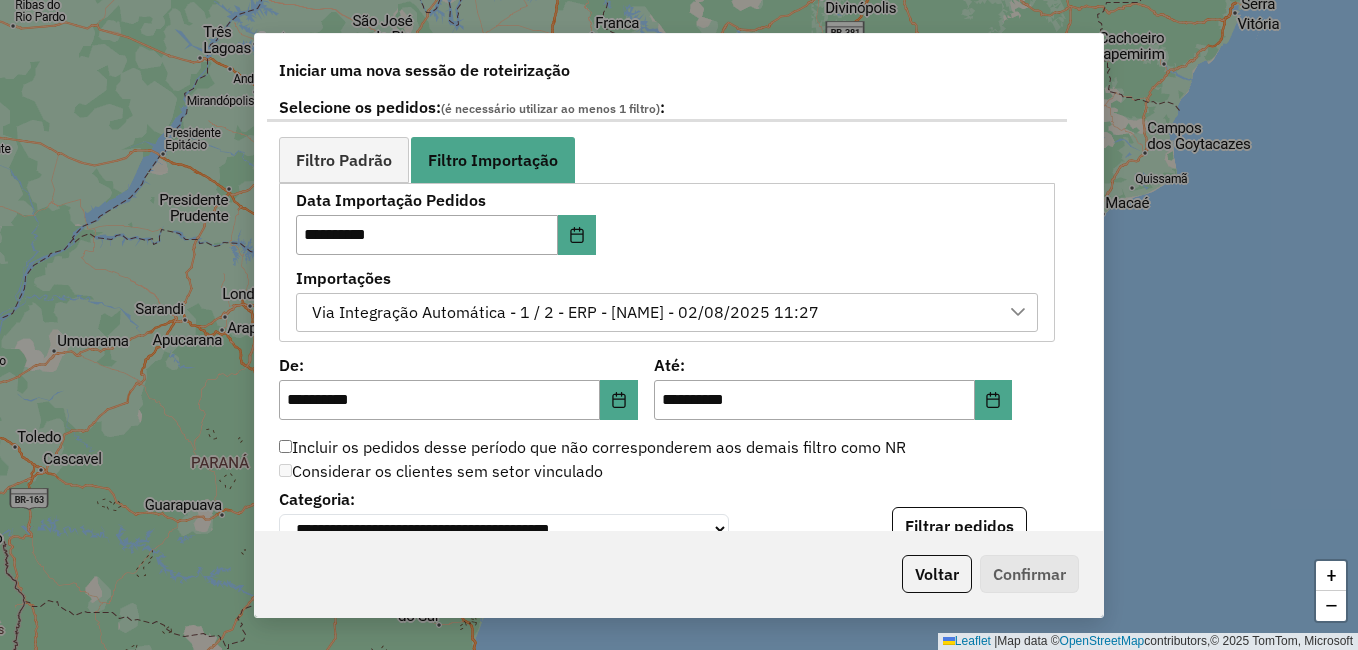scroll, scrollTop: 1100, scrollLeft: 0, axis: vertical 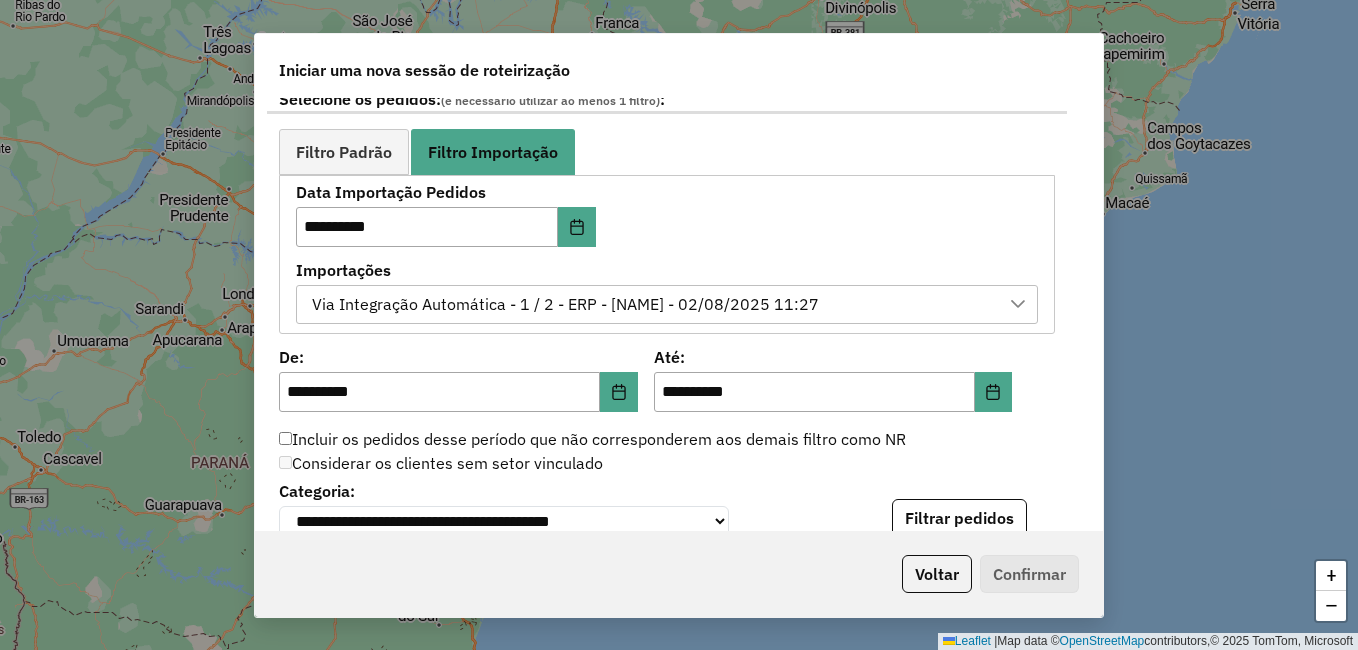 click on "Via Integração Automática - 1 / 2 - ERP - [NAME] - 02/08/2025 11:27" at bounding box center [565, 305] 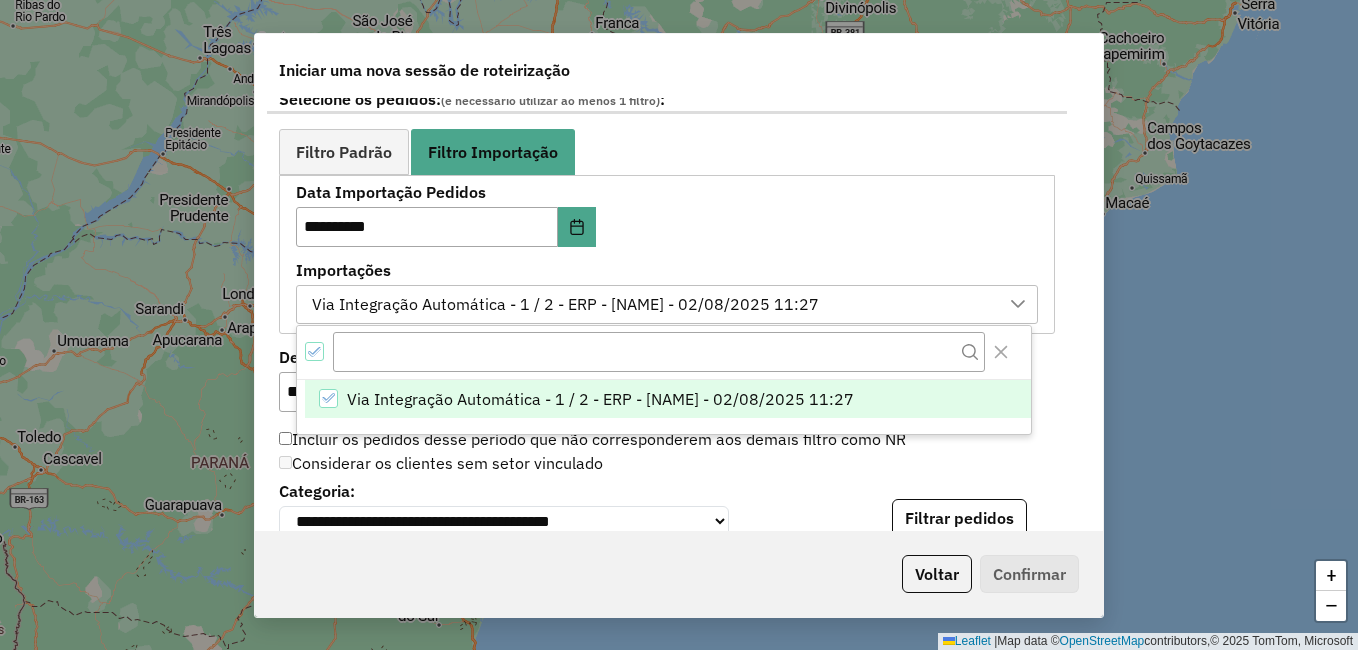 click at bounding box center (664, 353) 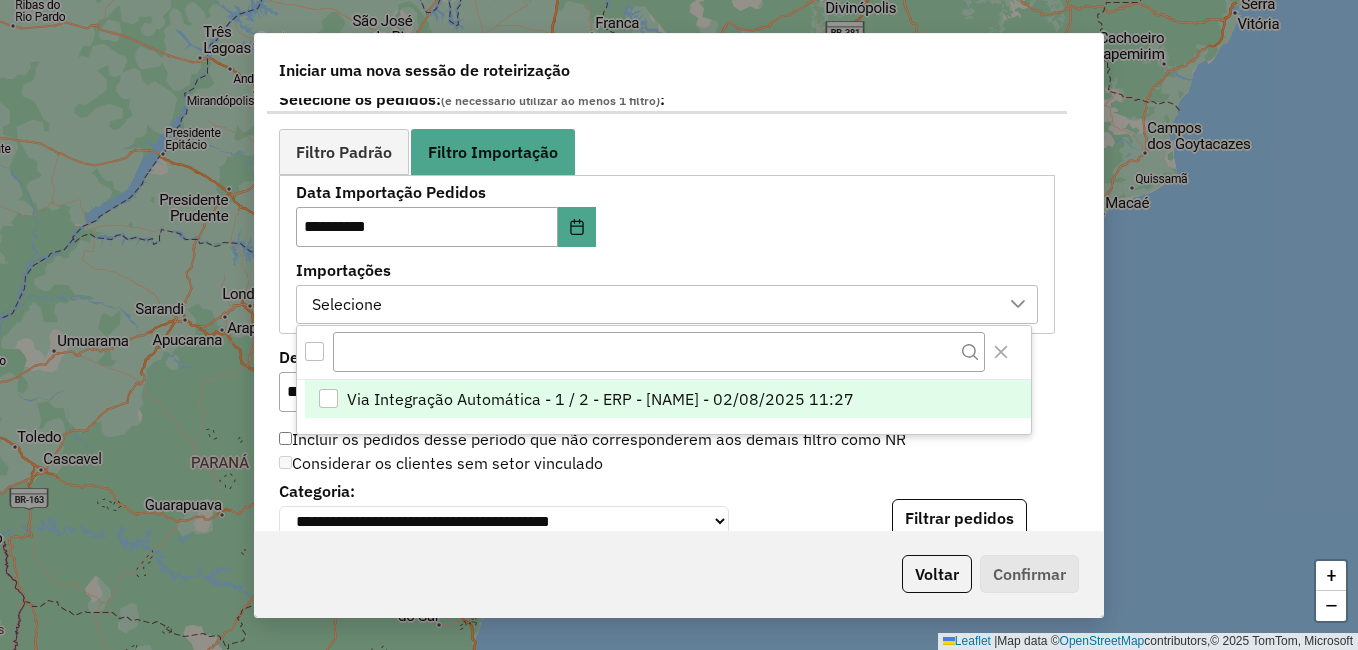 click on "Incluir os pedidos desse período que não corresponderem aos demais filtro como NR" 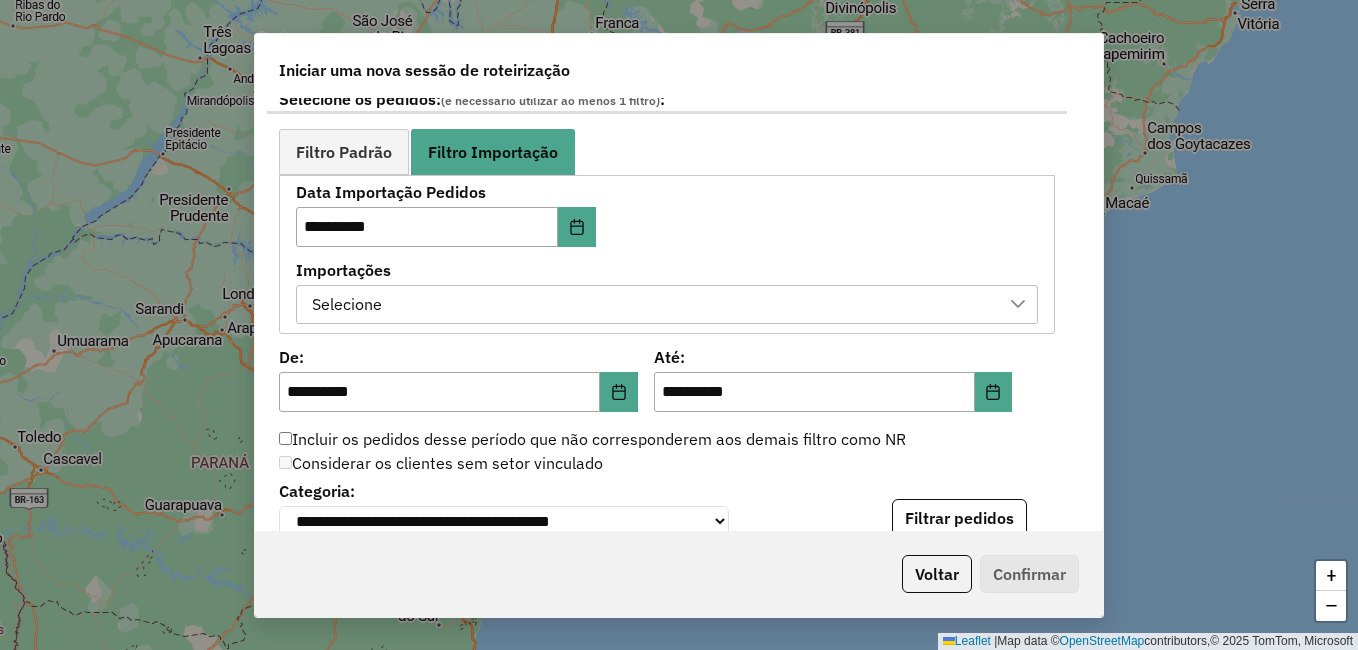 click on "Selecione" at bounding box center (652, 305) 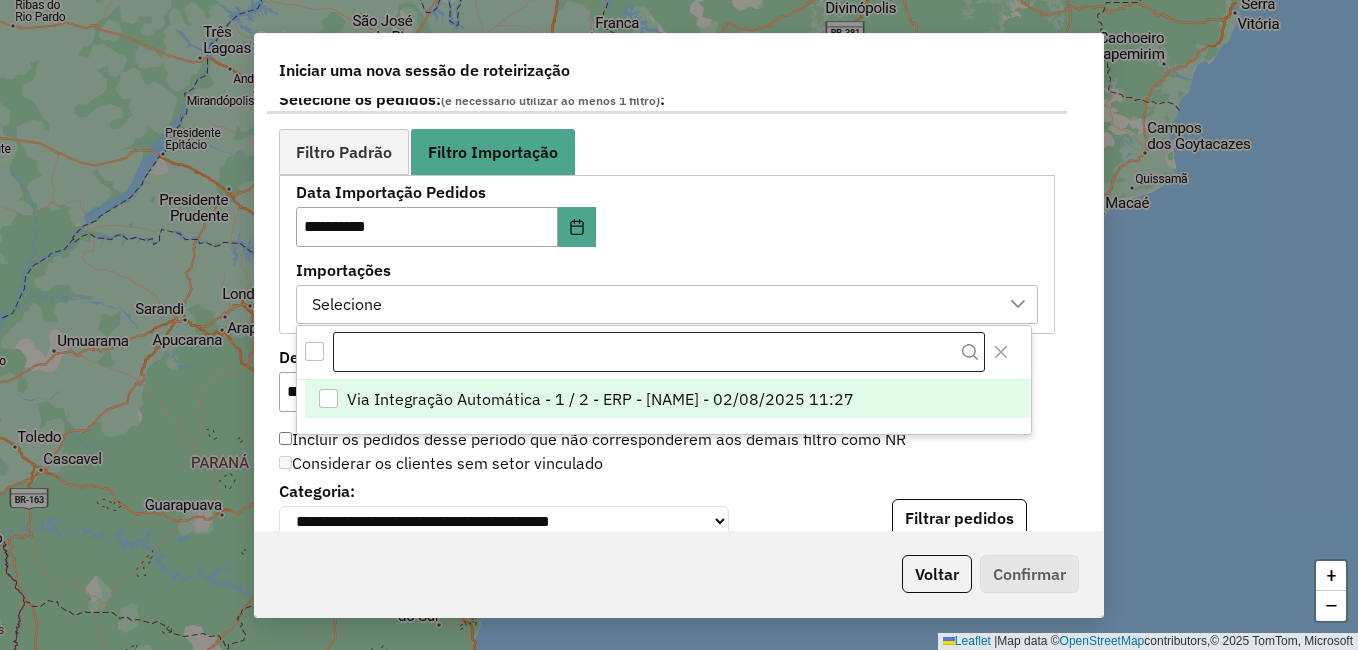 click at bounding box center [659, 352] 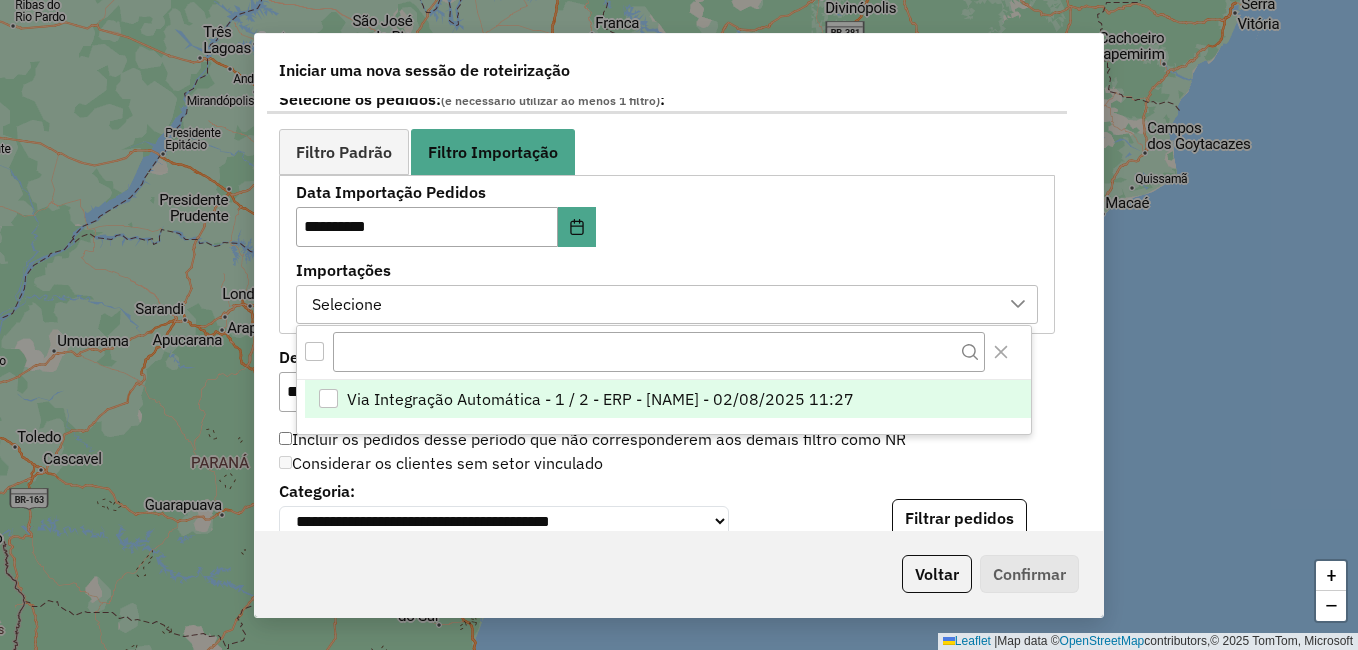 click on "Via Integração Automática - 1 / 2 - ERP - [NAME] - 02/08/2025 11:27" at bounding box center [600, 399] 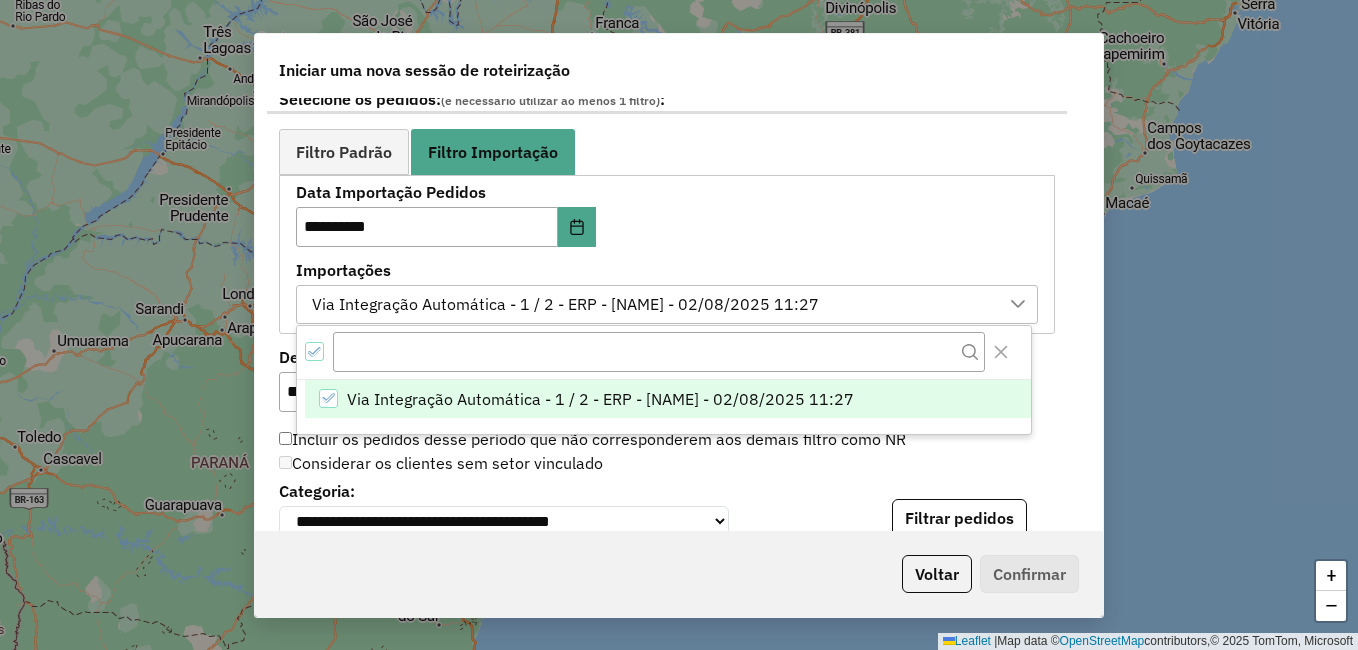 click on "**********" 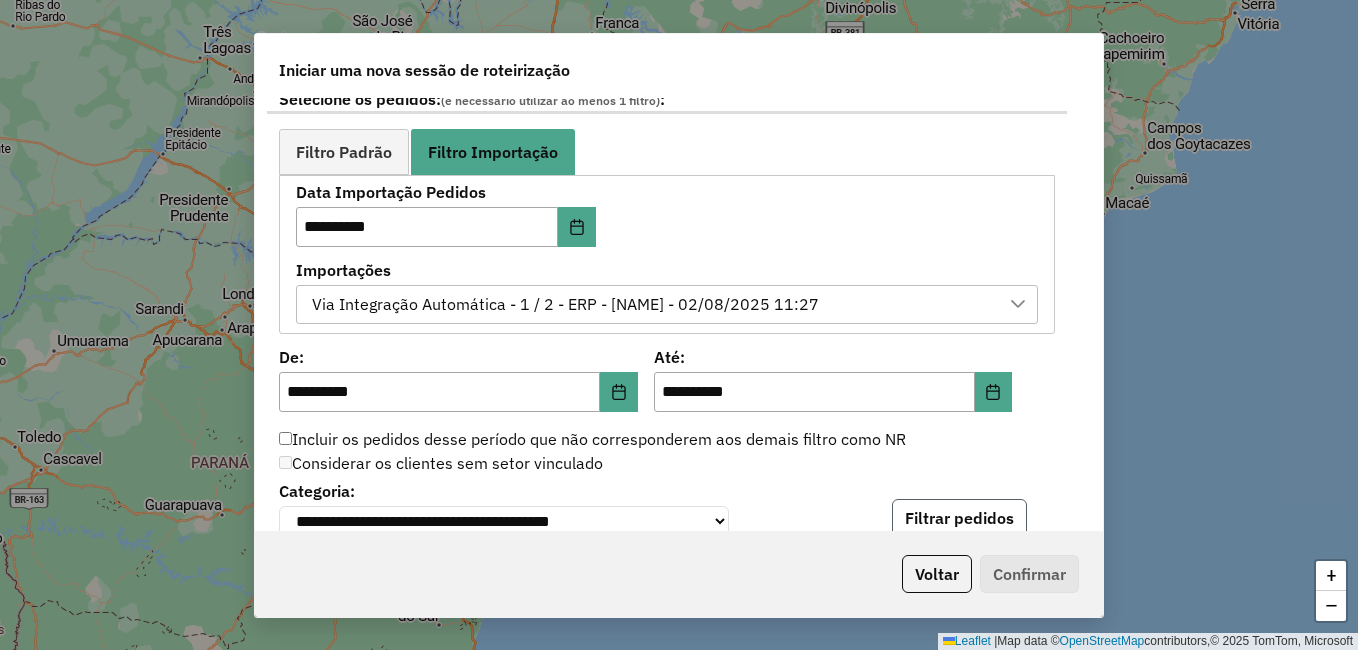 click on "Filtrar pedidos" 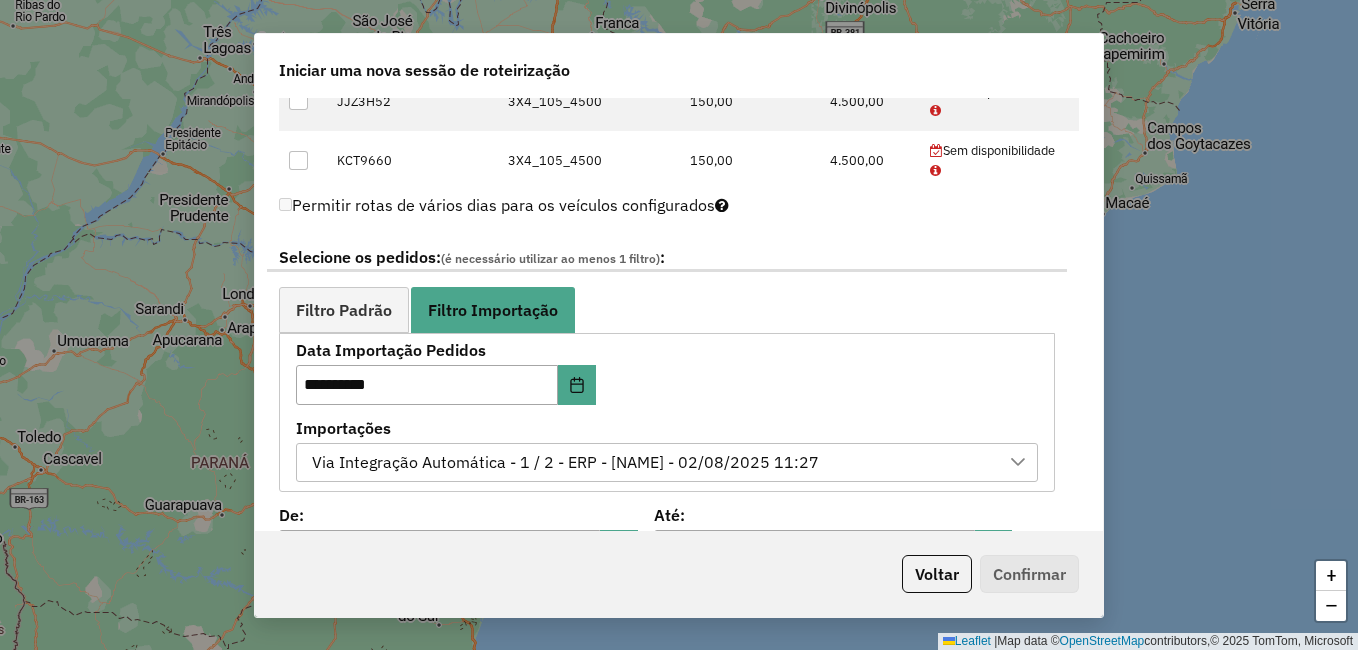 scroll, scrollTop: 920, scrollLeft: 0, axis: vertical 